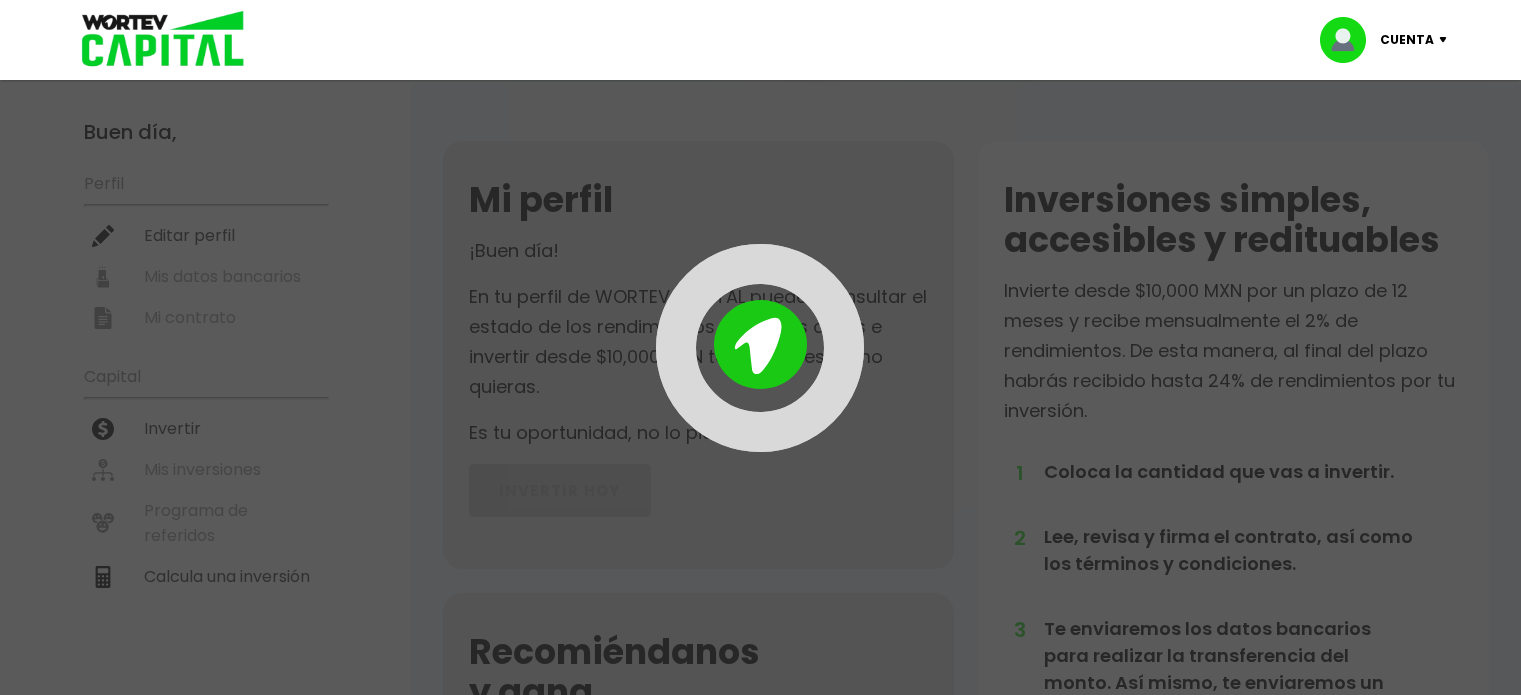 scroll, scrollTop: 0, scrollLeft: 0, axis: both 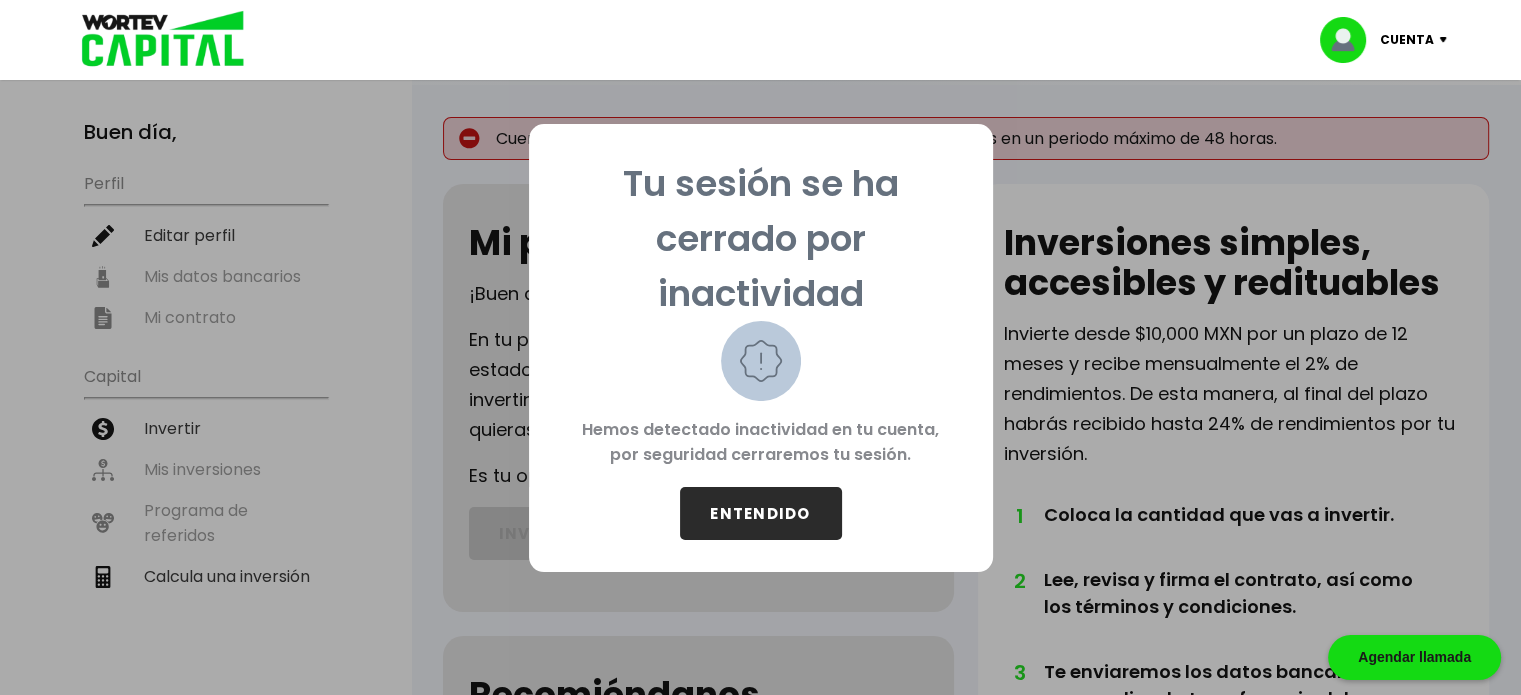 click on "ENTENDIDO" at bounding box center [761, 513] 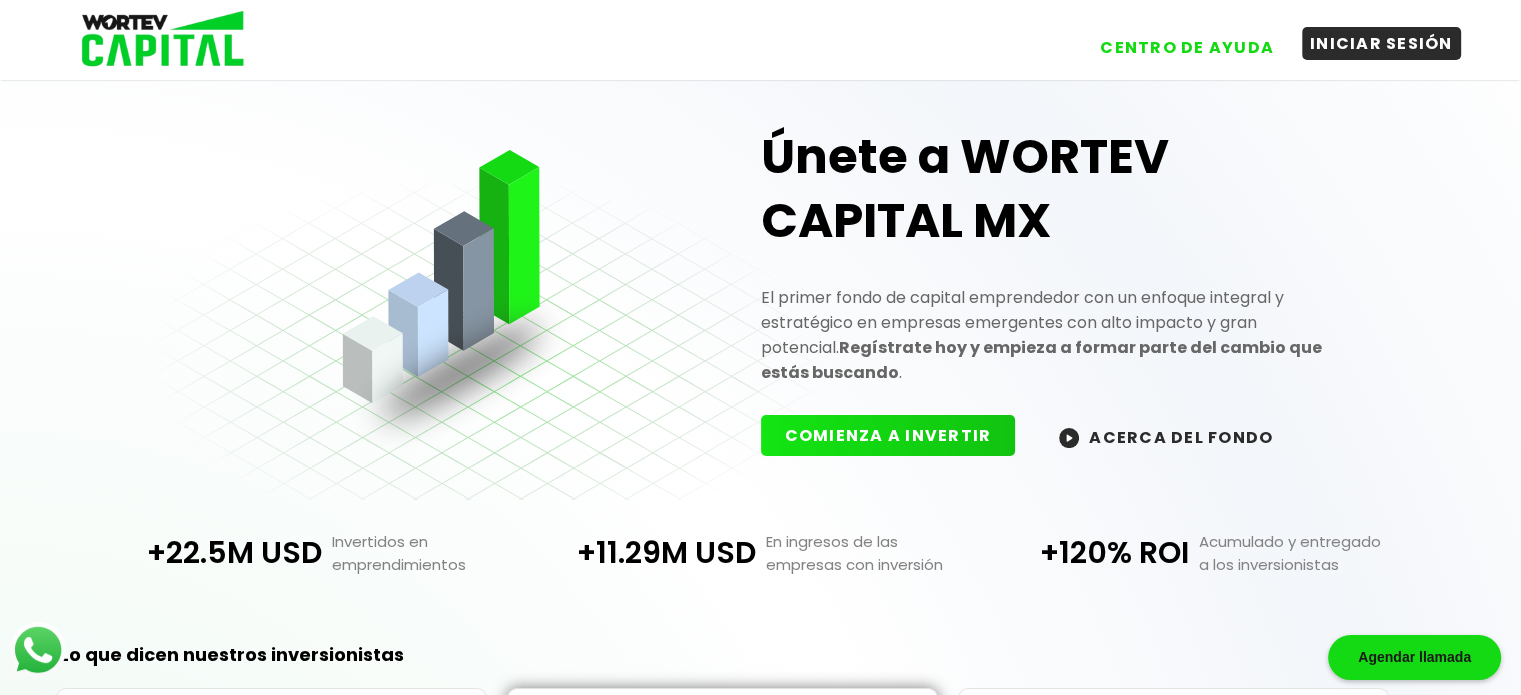 click on "INICIAR SESIÓN" at bounding box center (1381, 43) 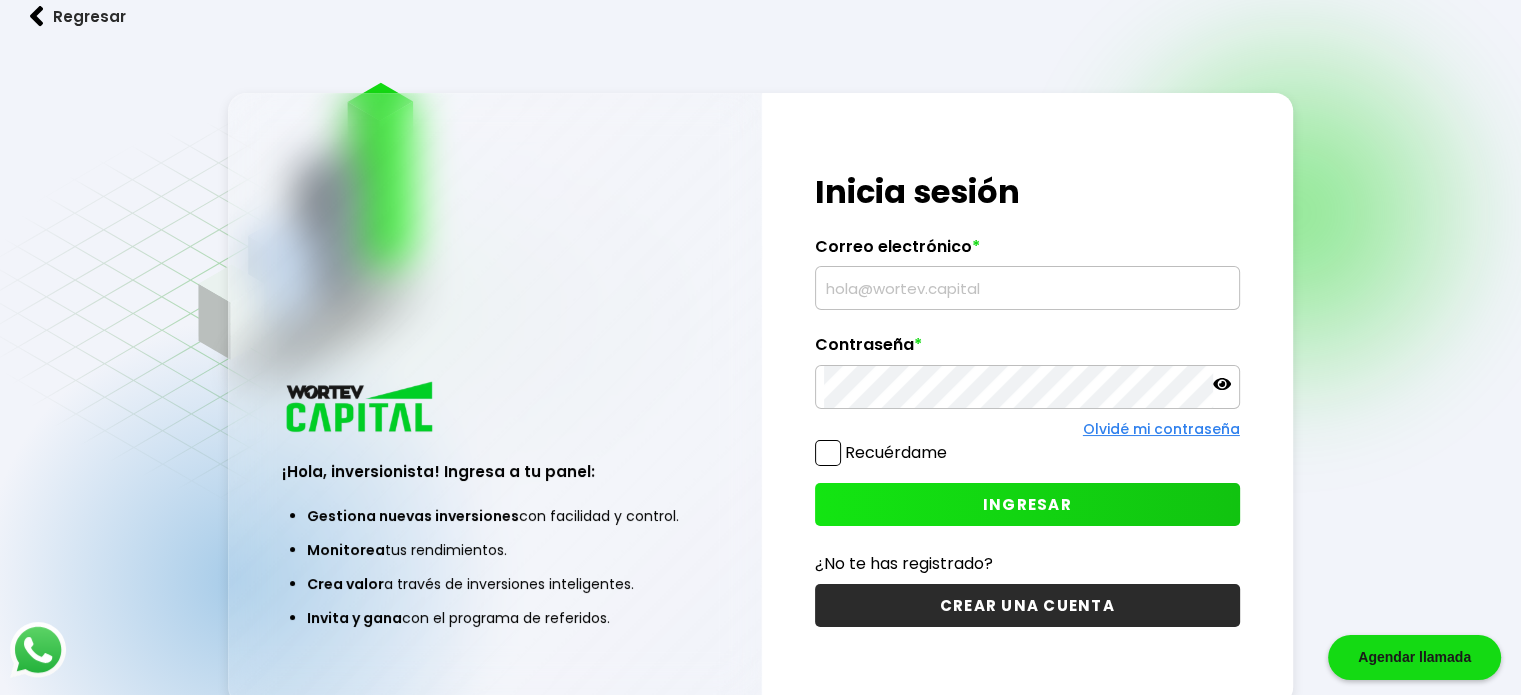 type on "[EMAIL]" 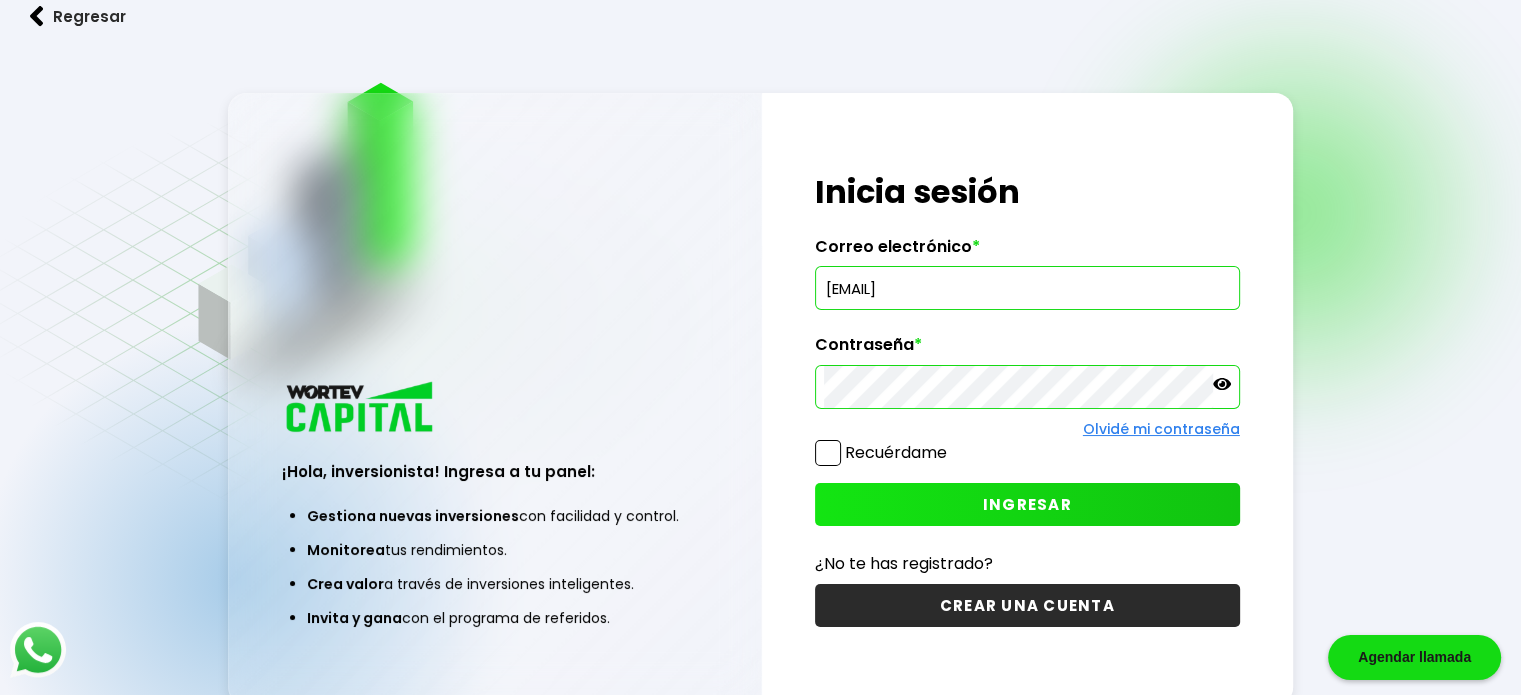 click on "Olvidé mi contraseña" at bounding box center (1027, 429) 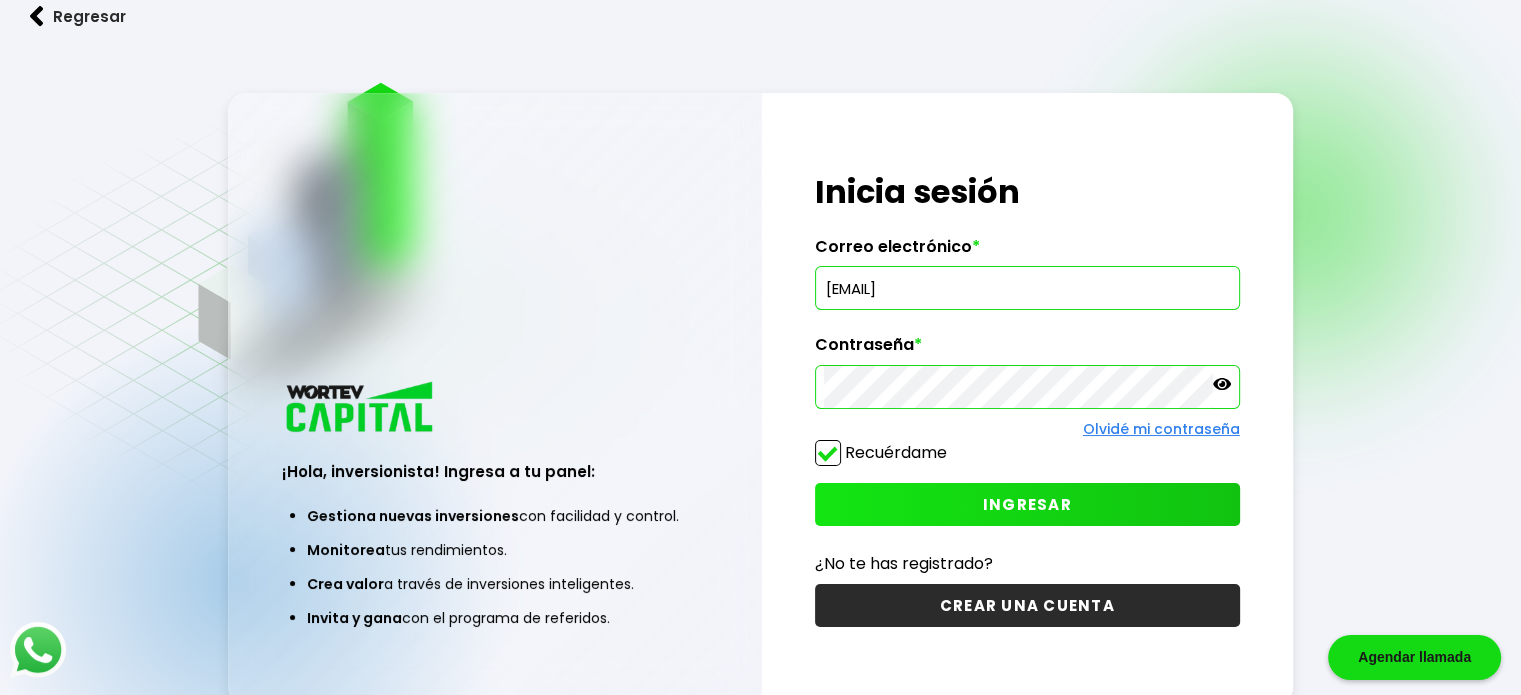 click on "INGRESAR" at bounding box center (1027, 504) 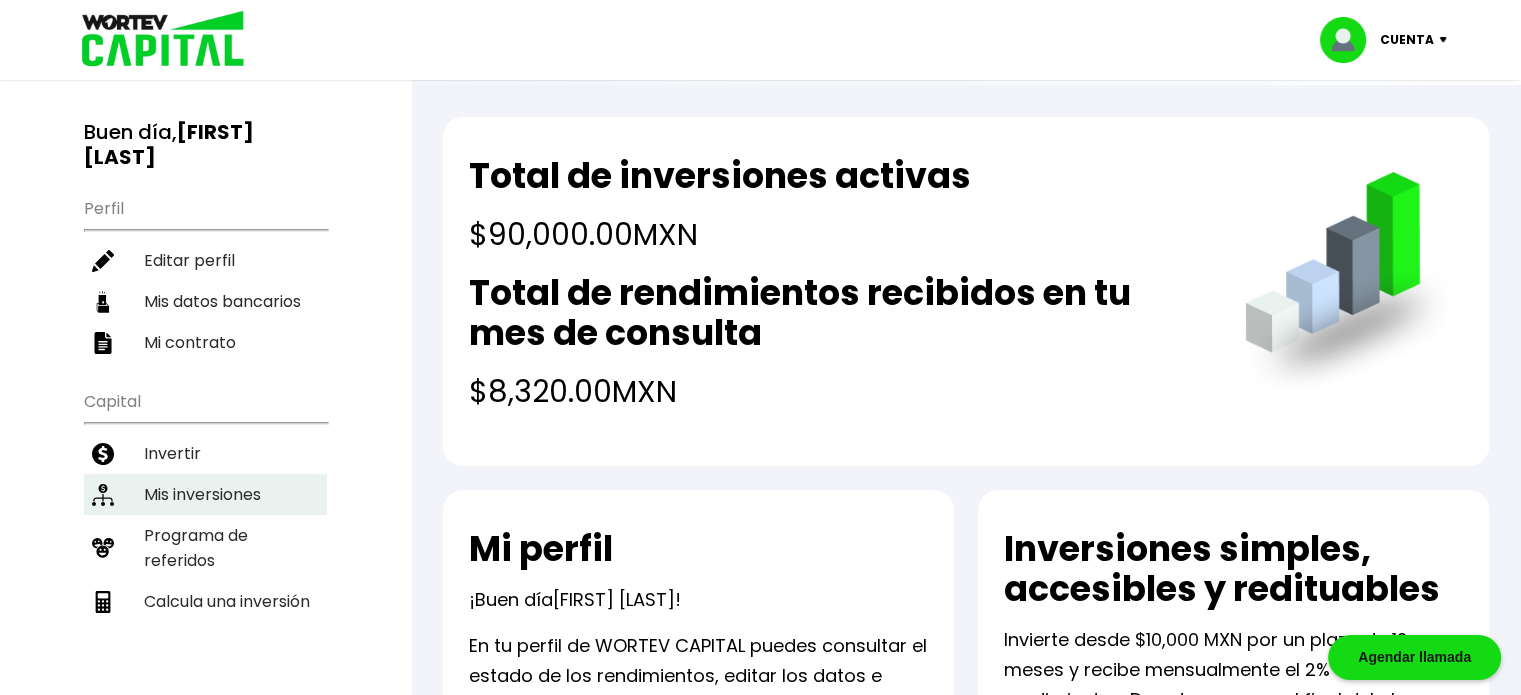 click on "Mis inversiones" at bounding box center (205, 494) 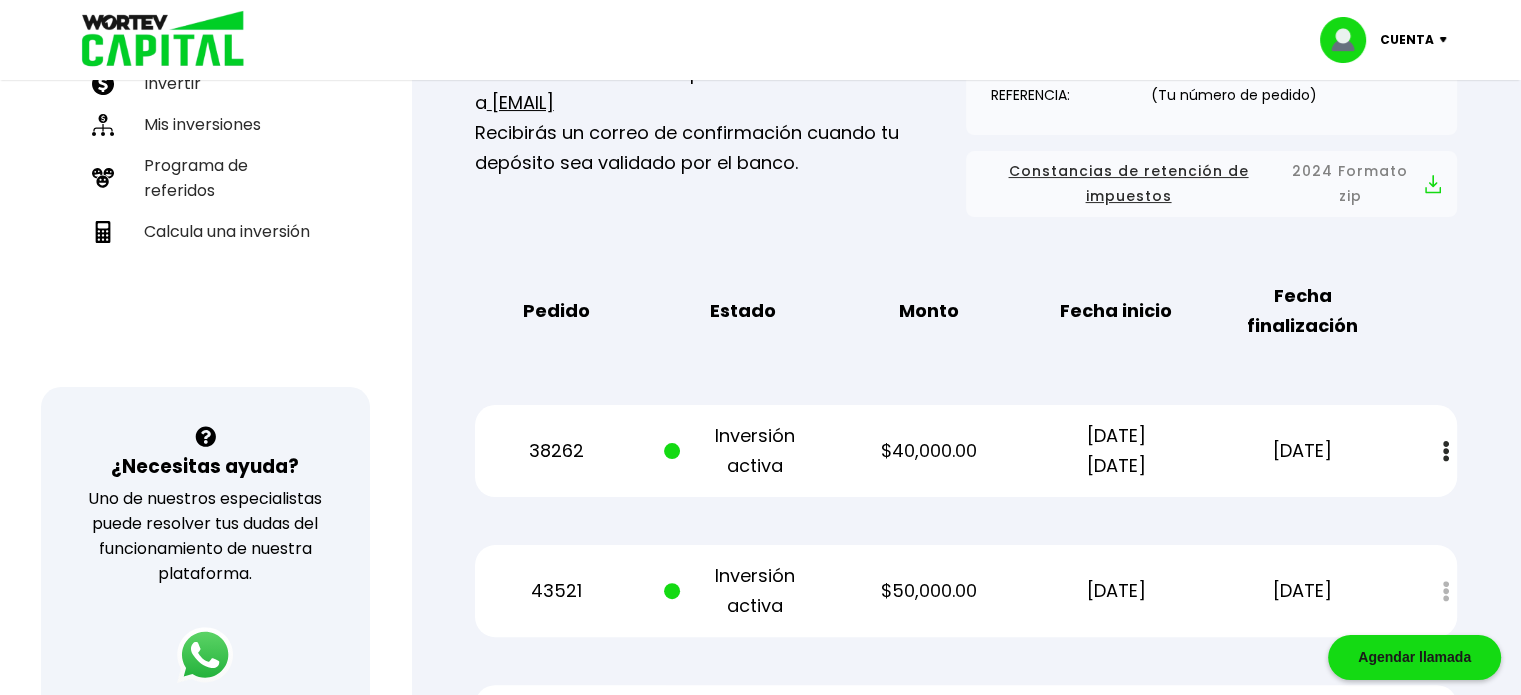 scroll, scrollTop: 500, scrollLeft: 0, axis: vertical 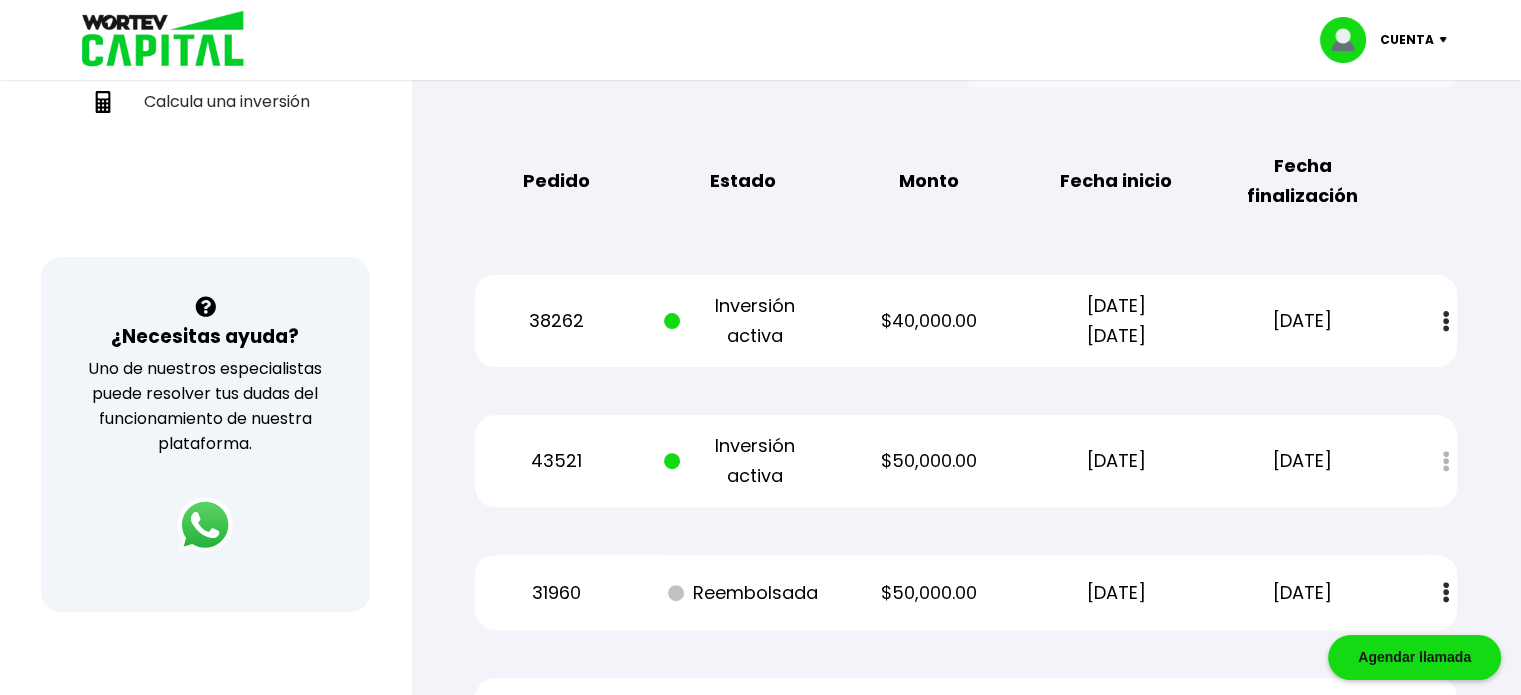 click on "43521 Inversión activa $50,000.00 [DATE] [DATE] Estado de cuenta" at bounding box center [966, 461] 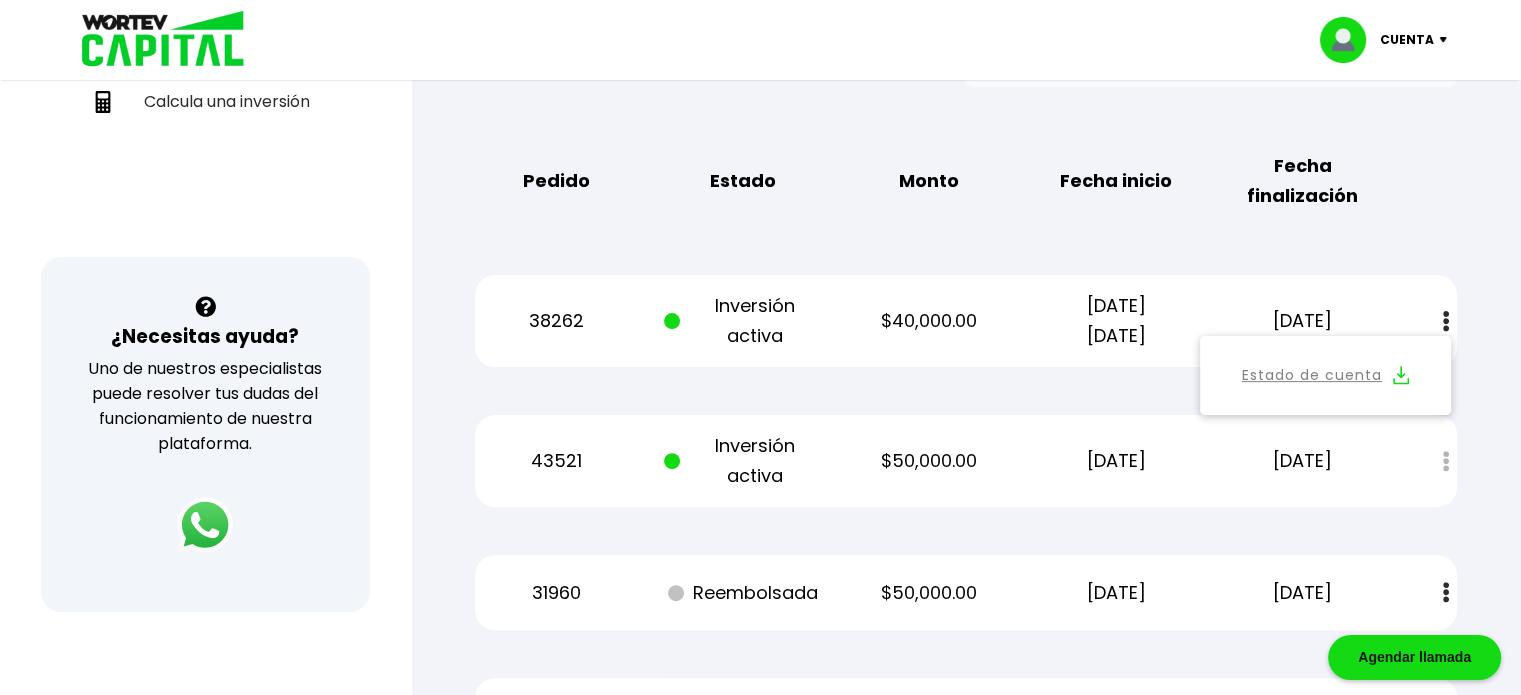 click on "Mis inversiones Como inversionista activo de WORTEV CAPITAL, apoyas el crecimiento de emprendimientos mexicanos de alto impacto mientras recibes excelentes rendimientos mensuales. Recuerda enviar tu comprobante de tu transferencia a [EMAIL] Recibirás un correo de confirmación cuando tu depósito sea validado por el banco. Datos bancarios VER MENOS IMPULSO EMPRENDIMEINTOS MX S.A.P.I. DE C.V. Banco: BBVA Bancomer Número de cuenta: 0125 098173 CLABE Interbancaria: 01 21 8000125 098 1734 R.F.C.: IEM250423D31 REFERENCIA: (Tu número de pedido) Banco: BBVA Bancomer Número de cuenta: 0125 098173 CLABE Interbancaria: 01 21 8000125 098 1734 R.F.C.: IEM250423D31 REFERENCIA: (Tu número de pedido) Recuerda enviar tu comprobante de tu transferencia a [EMAIL] Recibirás un correo de confirmación cuando tu depósito sea validado por el banco. Constancias de retención de impuestos 2024 Formato zip Pedido Estado Monto Fecha inicio Fecha finalización 38262 Inversión activa 43521" at bounding box center (966, 235) 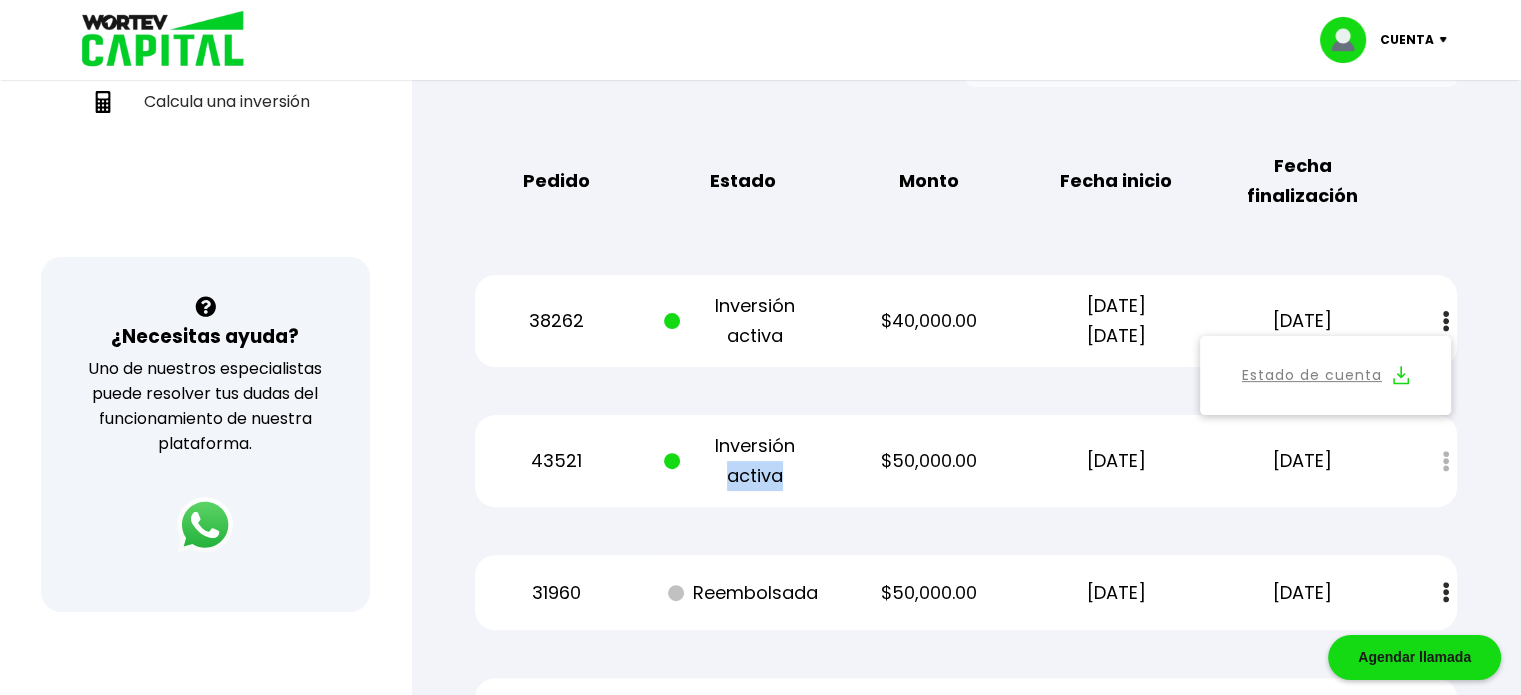 click on "Inversión activa" at bounding box center [742, 461] 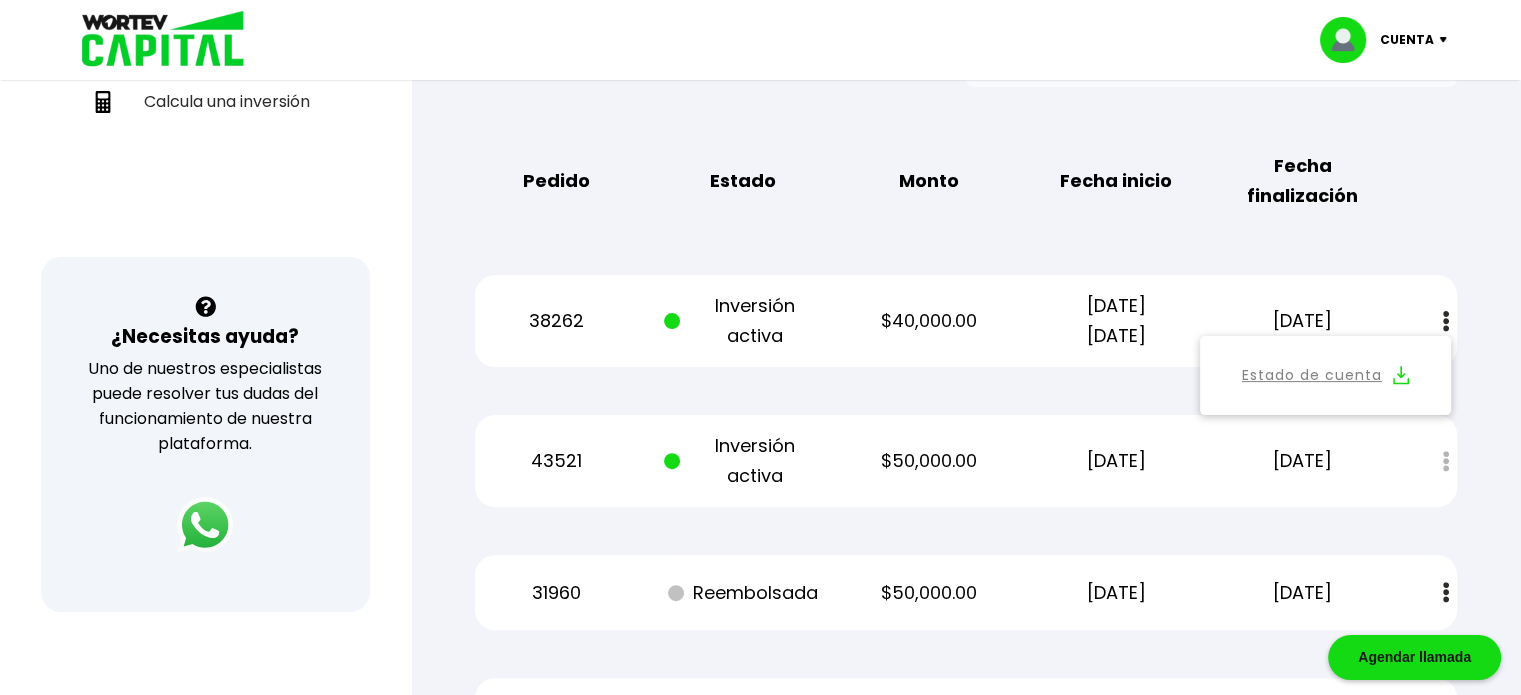 click on "43521 Inversión activa $50,000.00 [DATE] [DATE] Estado de cuenta" at bounding box center (966, 461) 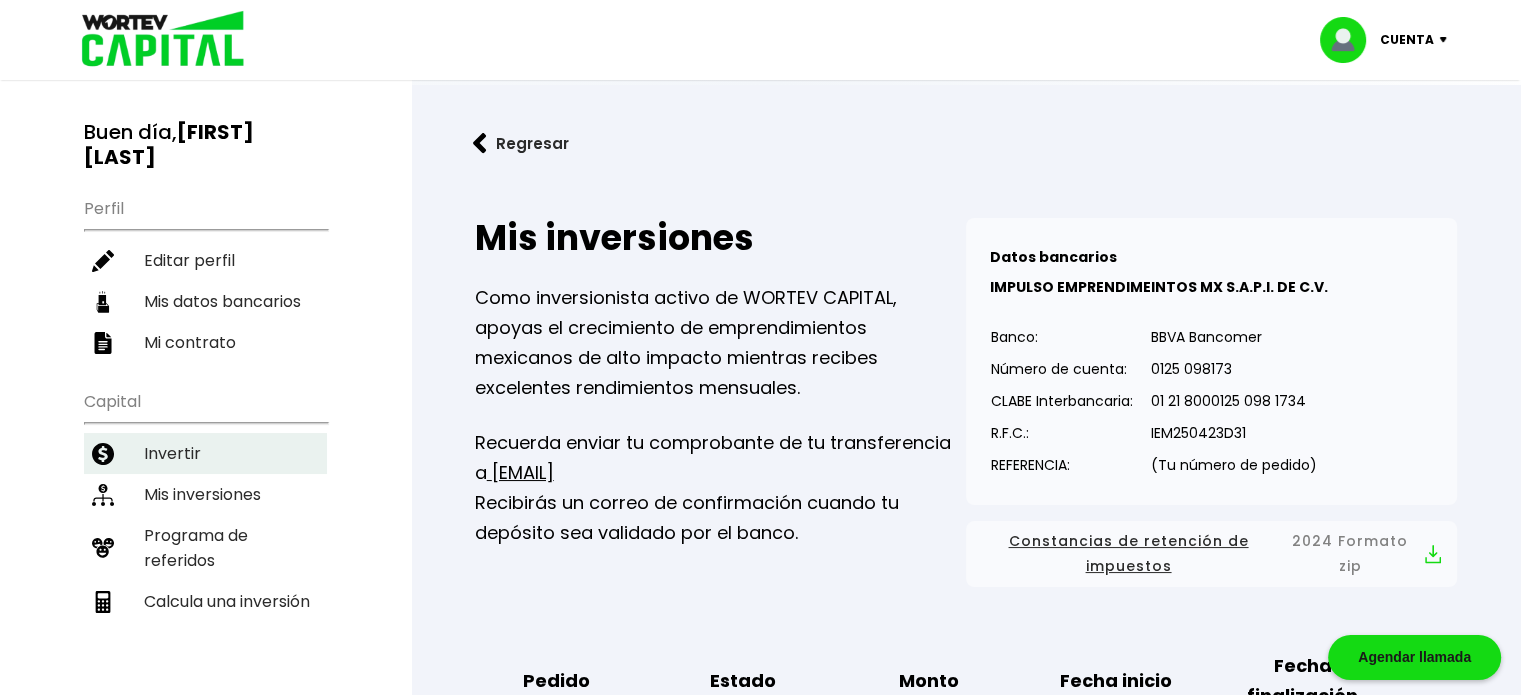 click on "Invertir" at bounding box center [205, 453] 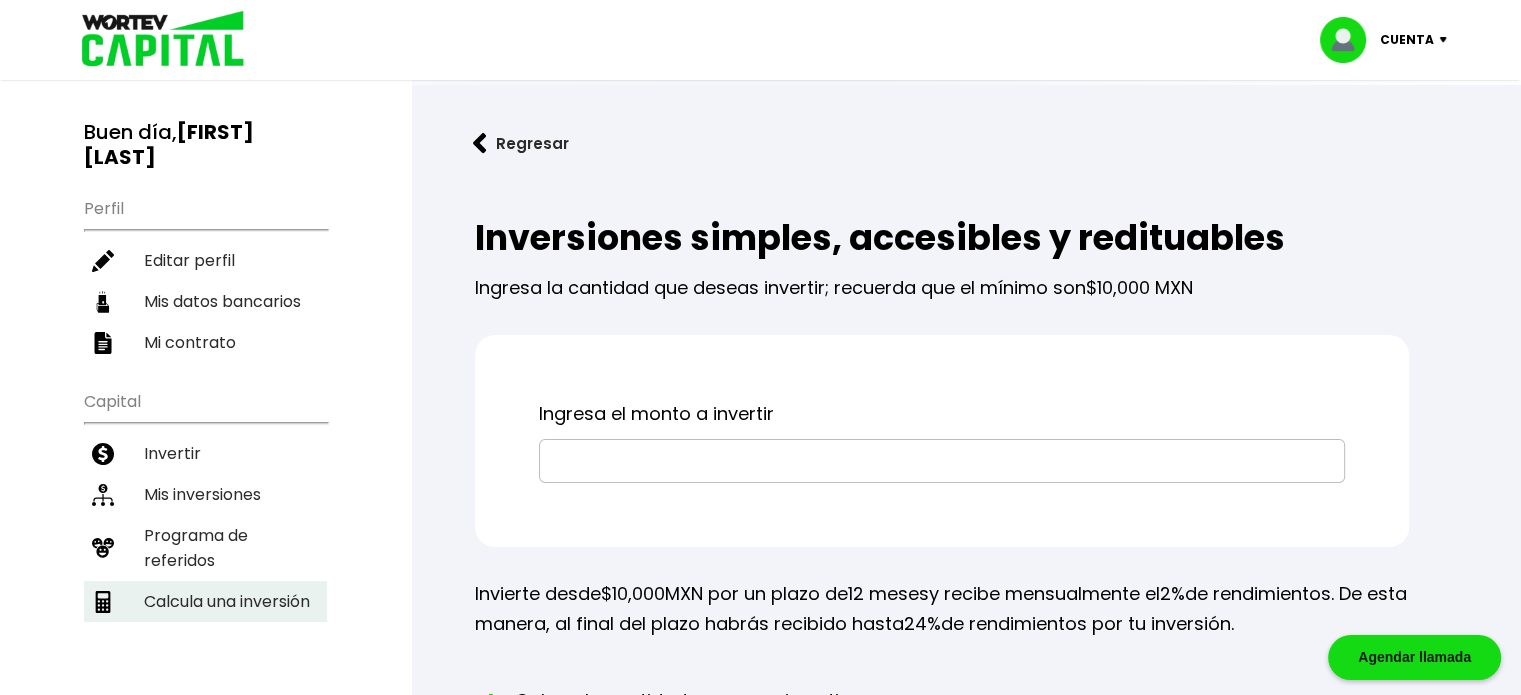 click on "Calcula una inversión" at bounding box center (205, 601) 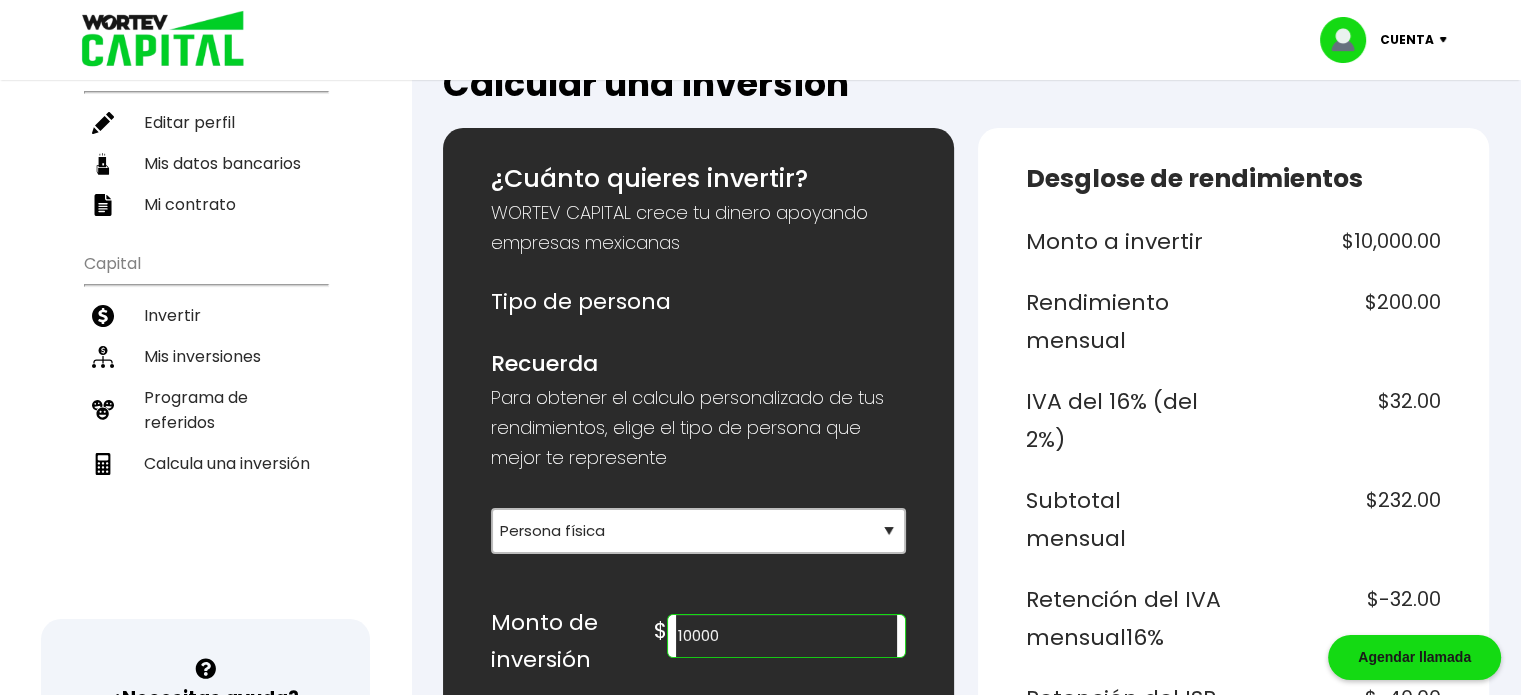 scroll, scrollTop: 300, scrollLeft: 0, axis: vertical 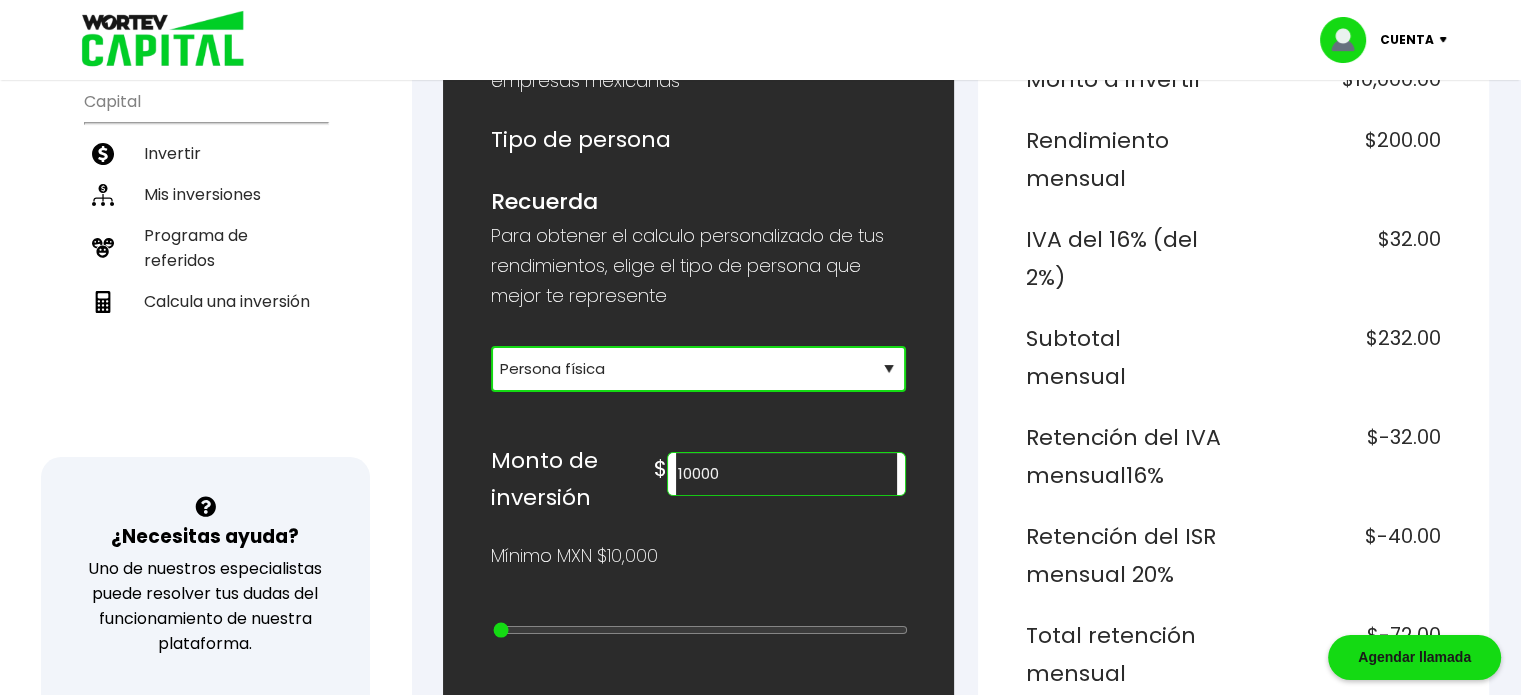 click on "Selecciona tu tipo de persona Persona Física que emite factura Persona física Persona moral" at bounding box center [698, 369] 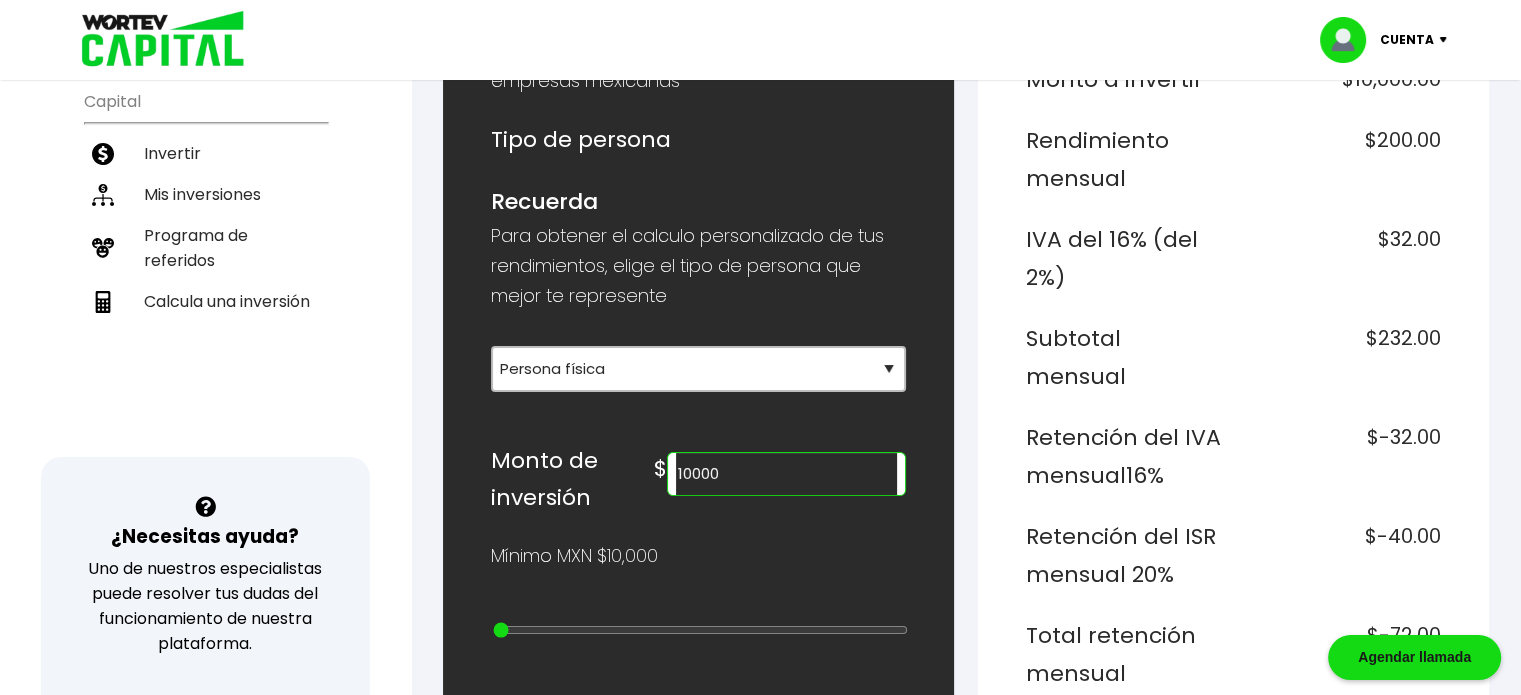 click on "10000" at bounding box center [786, 474] 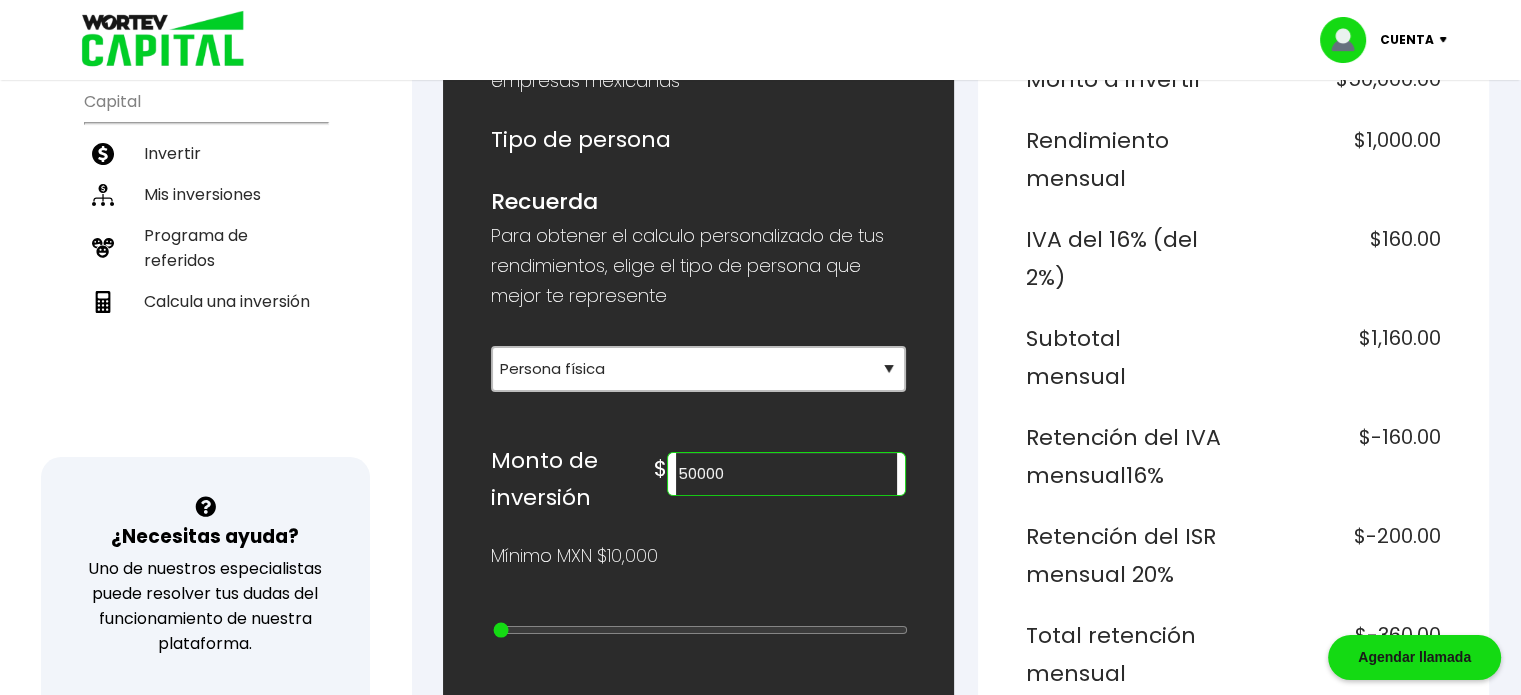 type on "50000" 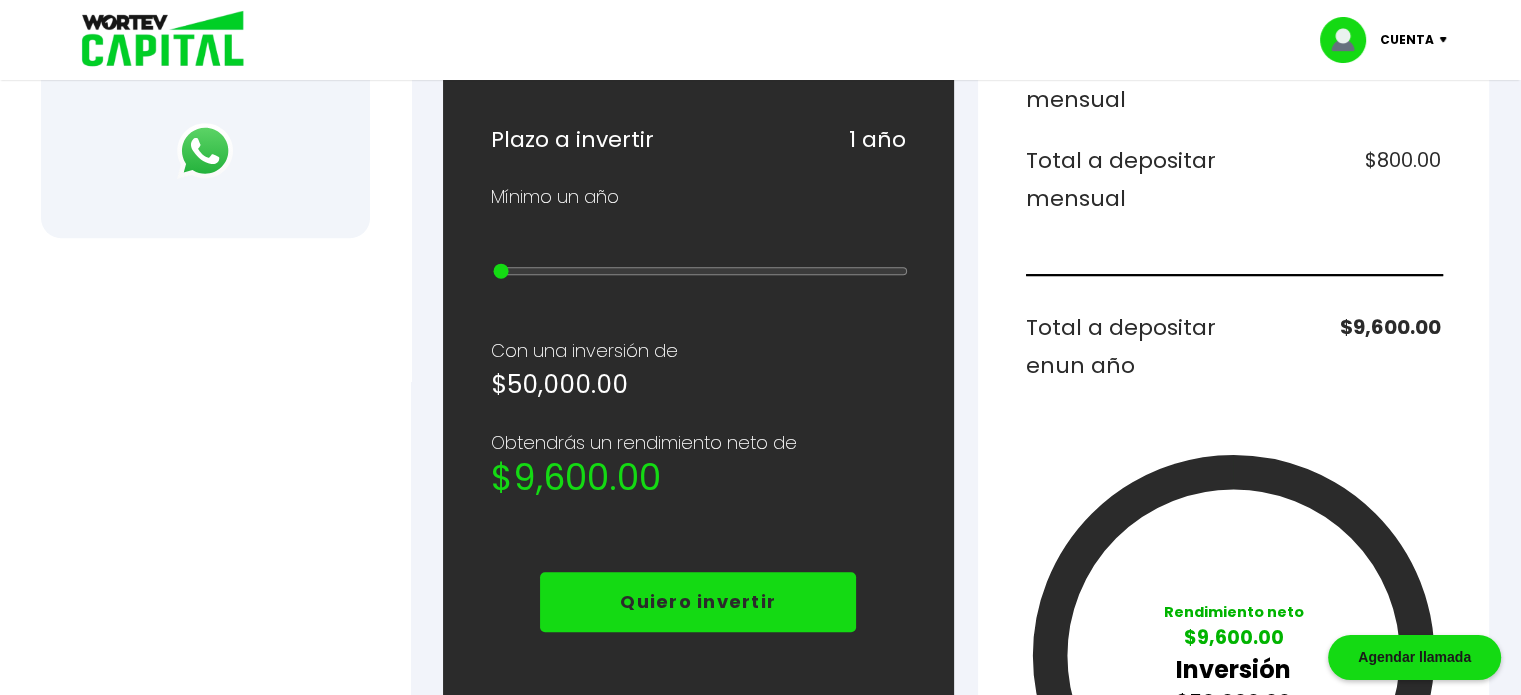scroll, scrollTop: 900, scrollLeft: 0, axis: vertical 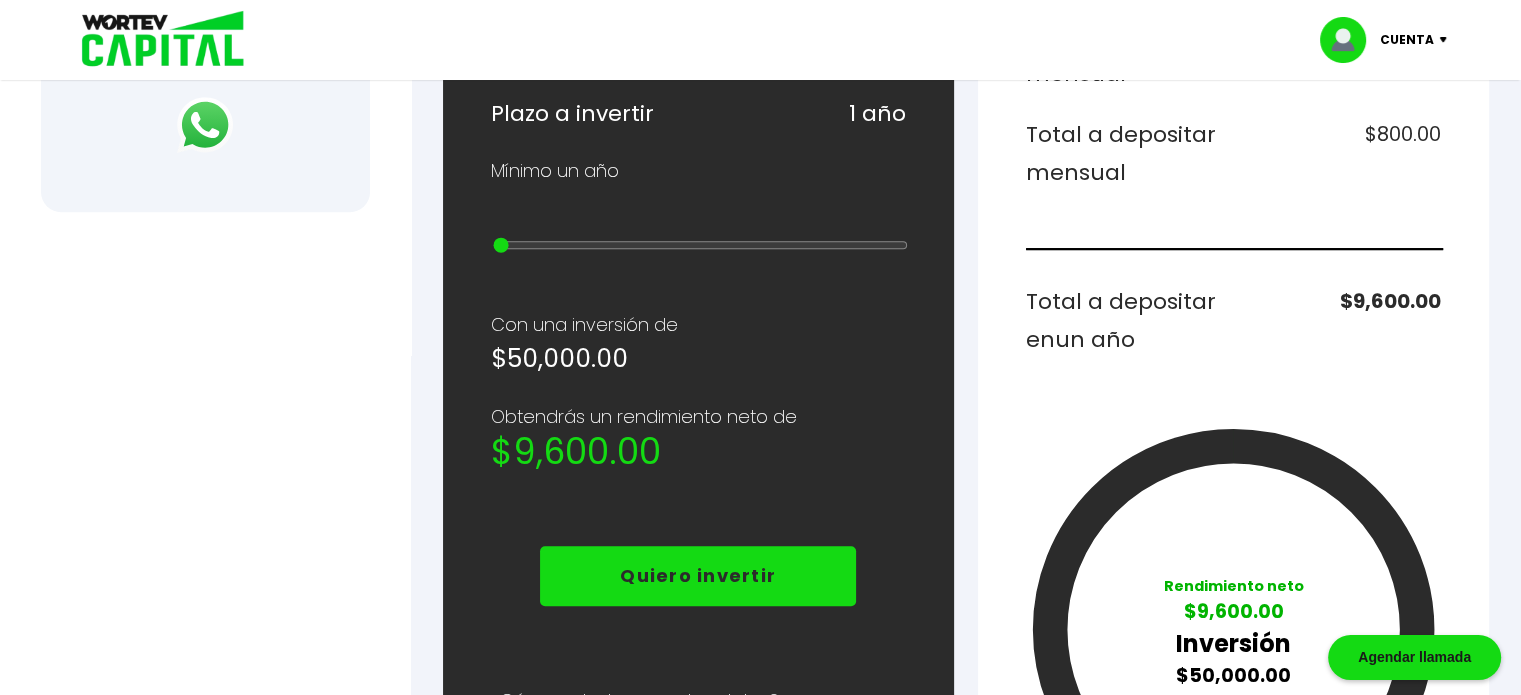 click on "Quiero invertir" at bounding box center [698, 576] 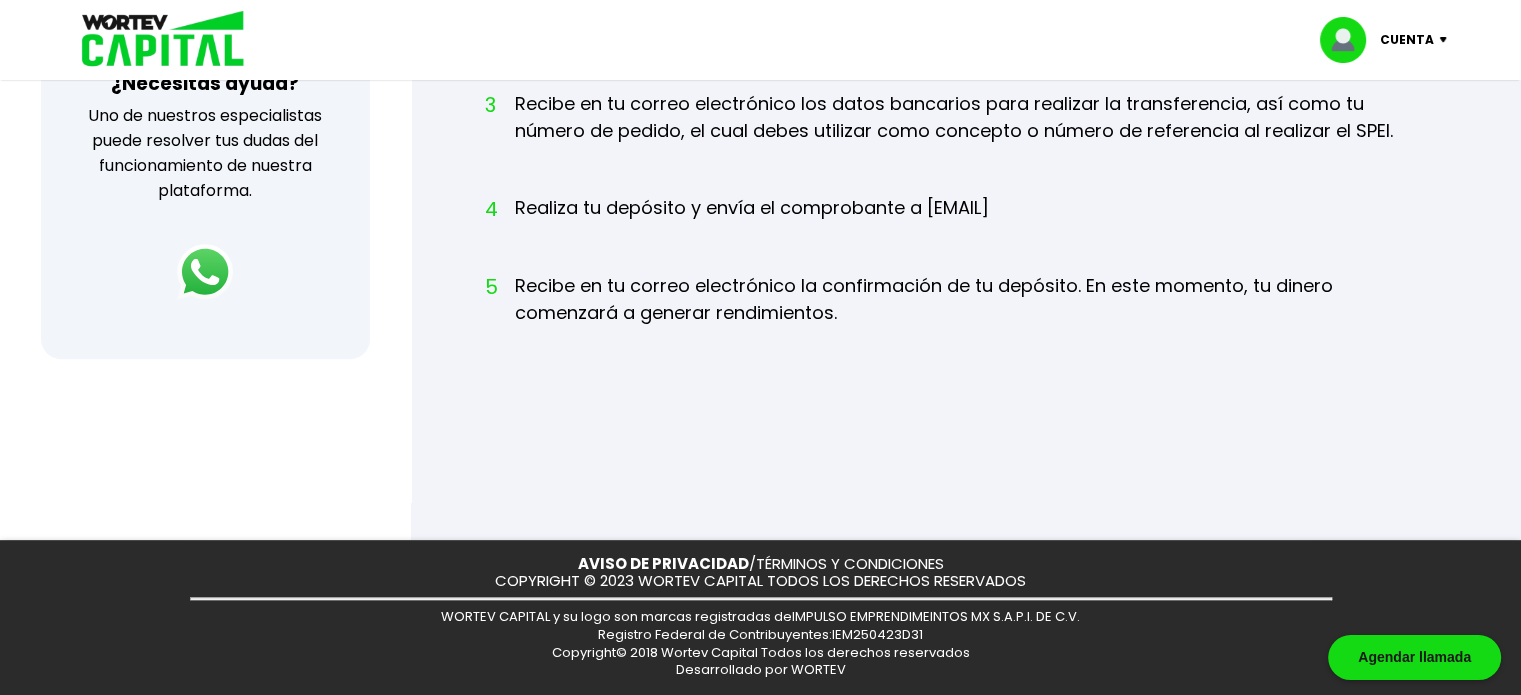 scroll, scrollTop: 0, scrollLeft: 0, axis: both 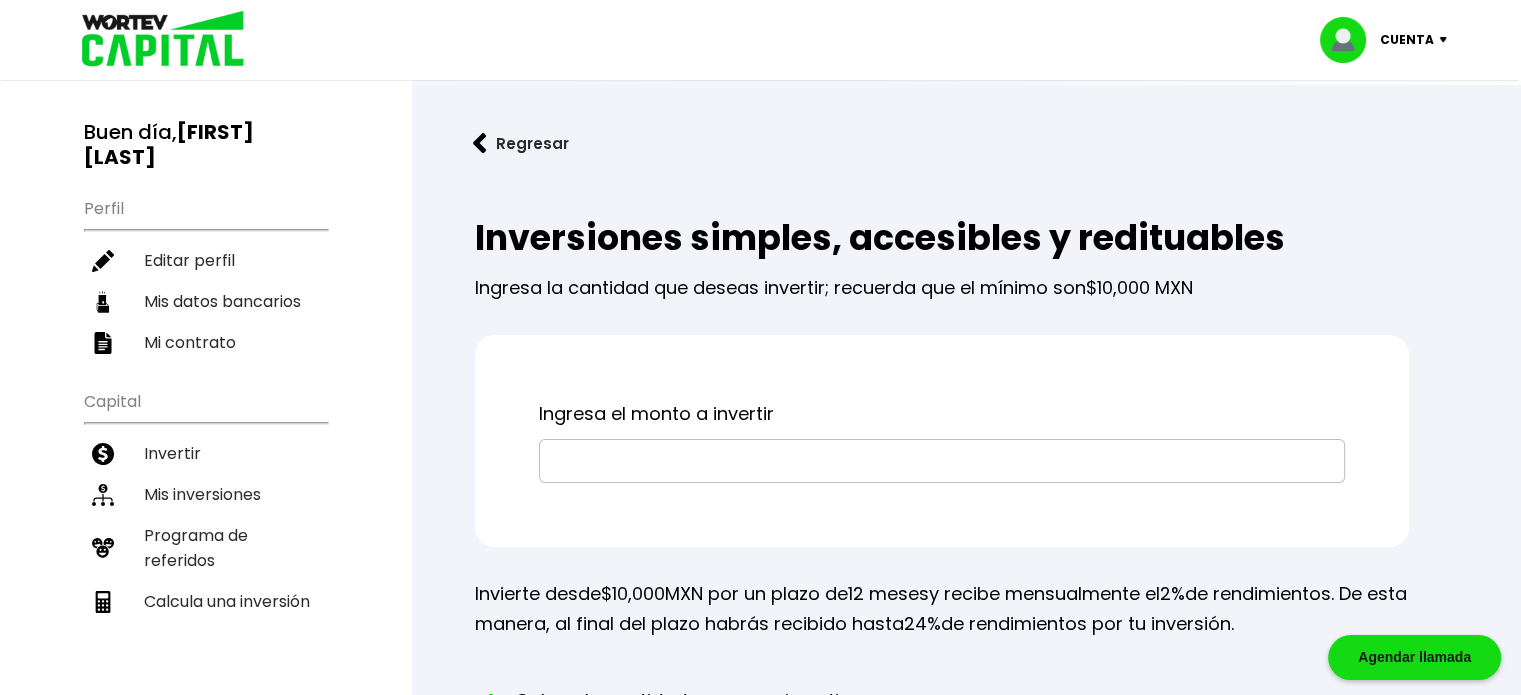 click at bounding box center (942, 461) 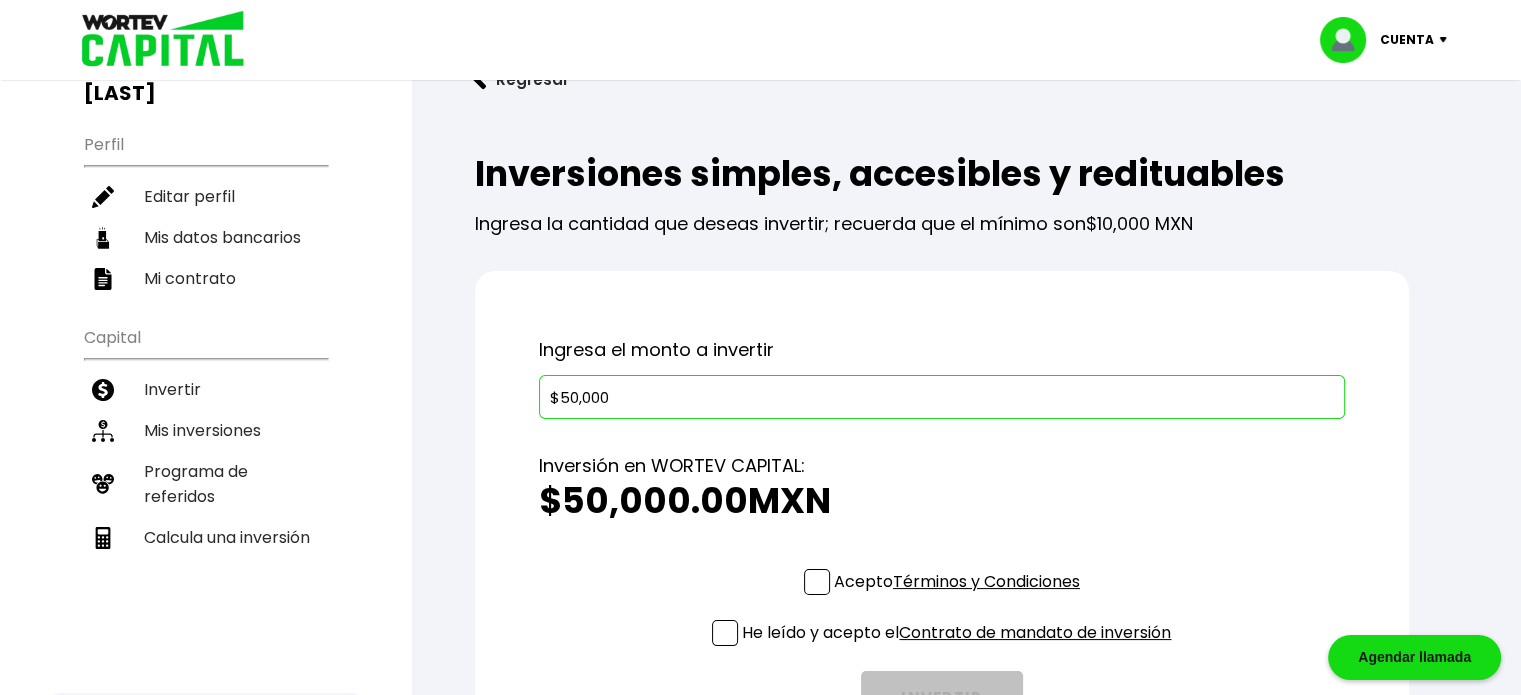 scroll, scrollTop: 200, scrollLeft: 0, axis: vertical 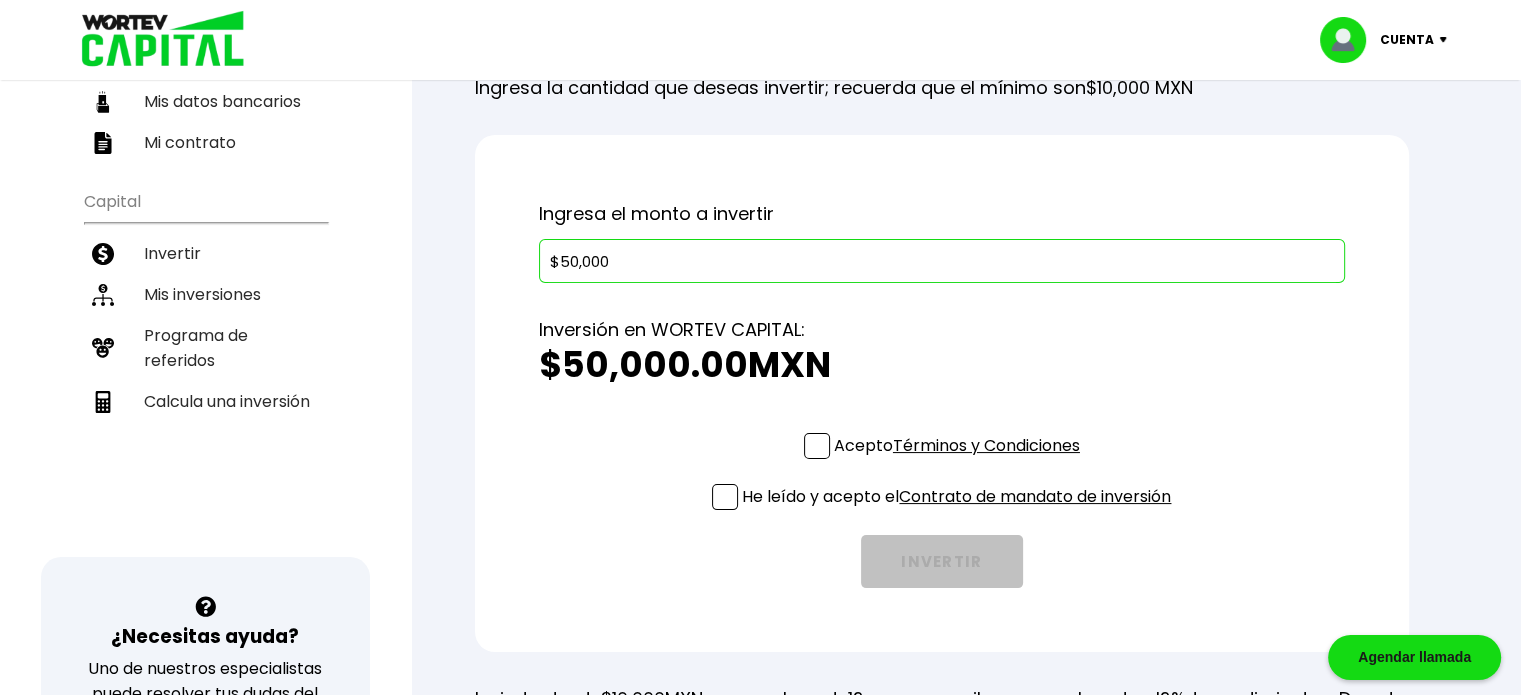 type on "$50,000" 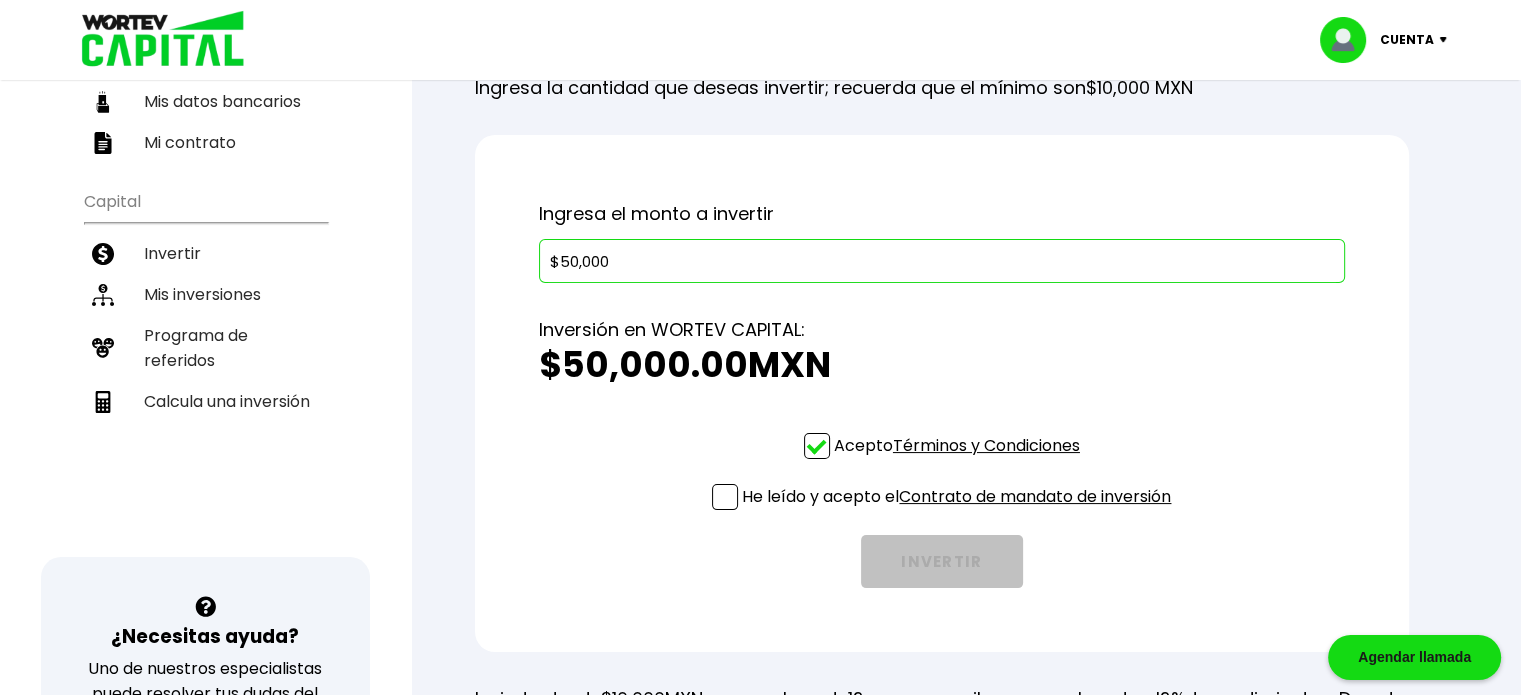 click at bounding box center [725, 497] 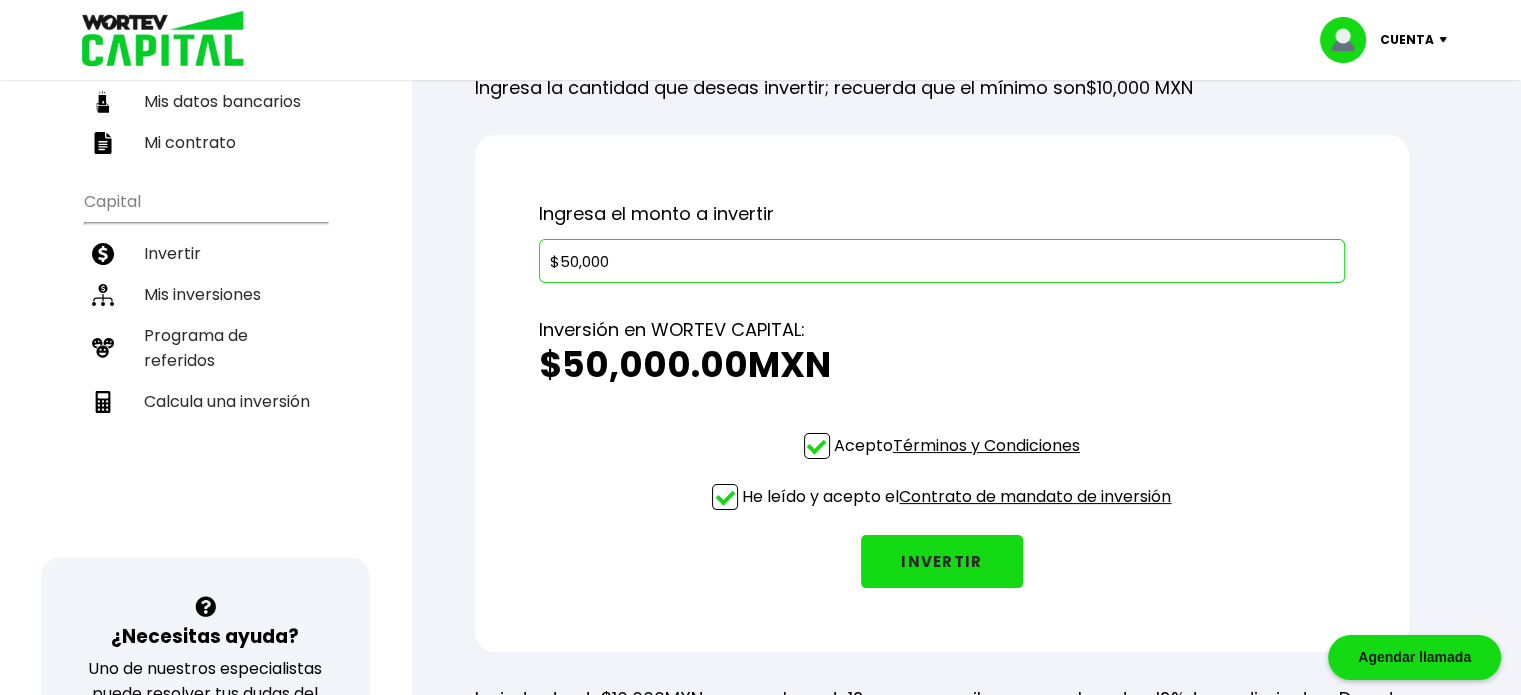 click on "INVERTIR" at bounding box center [942, 561] 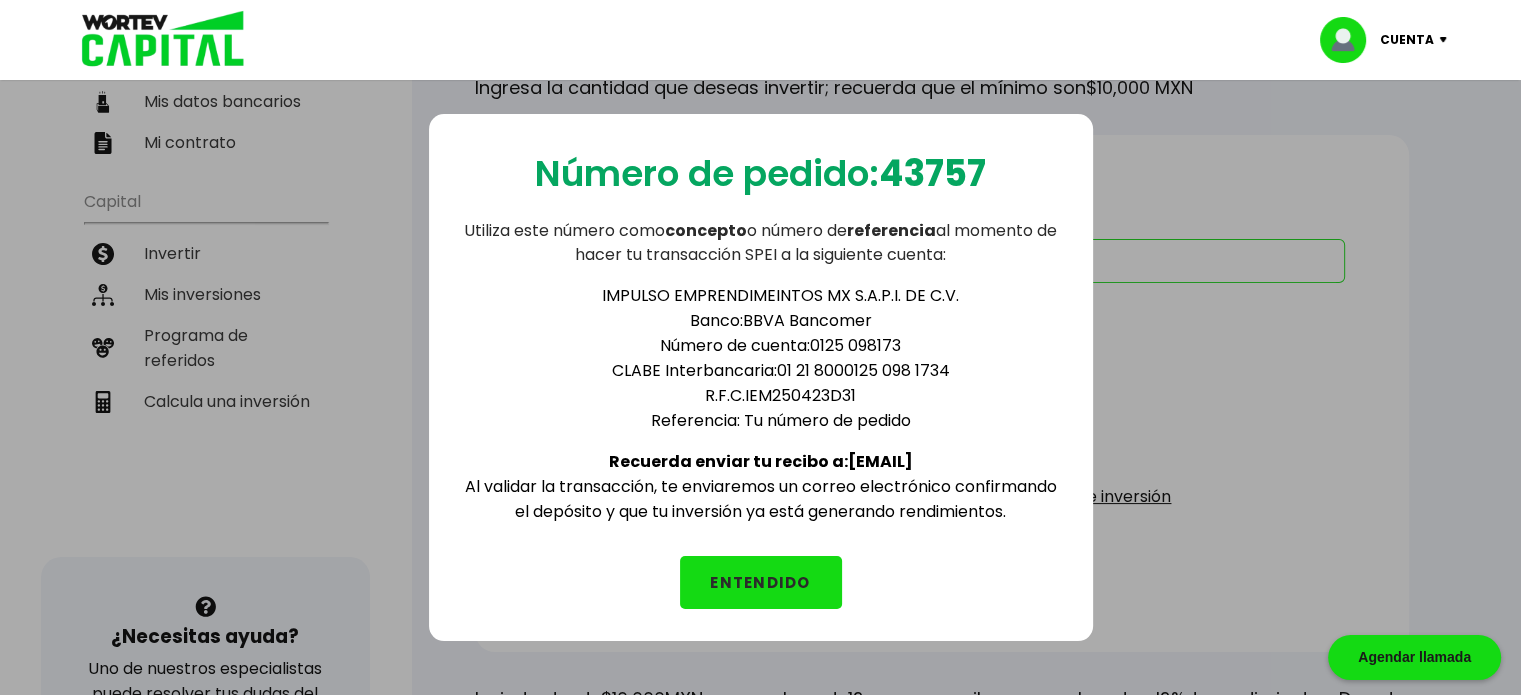 click on "ENTENDIDO" at bounding box center (761, 582) 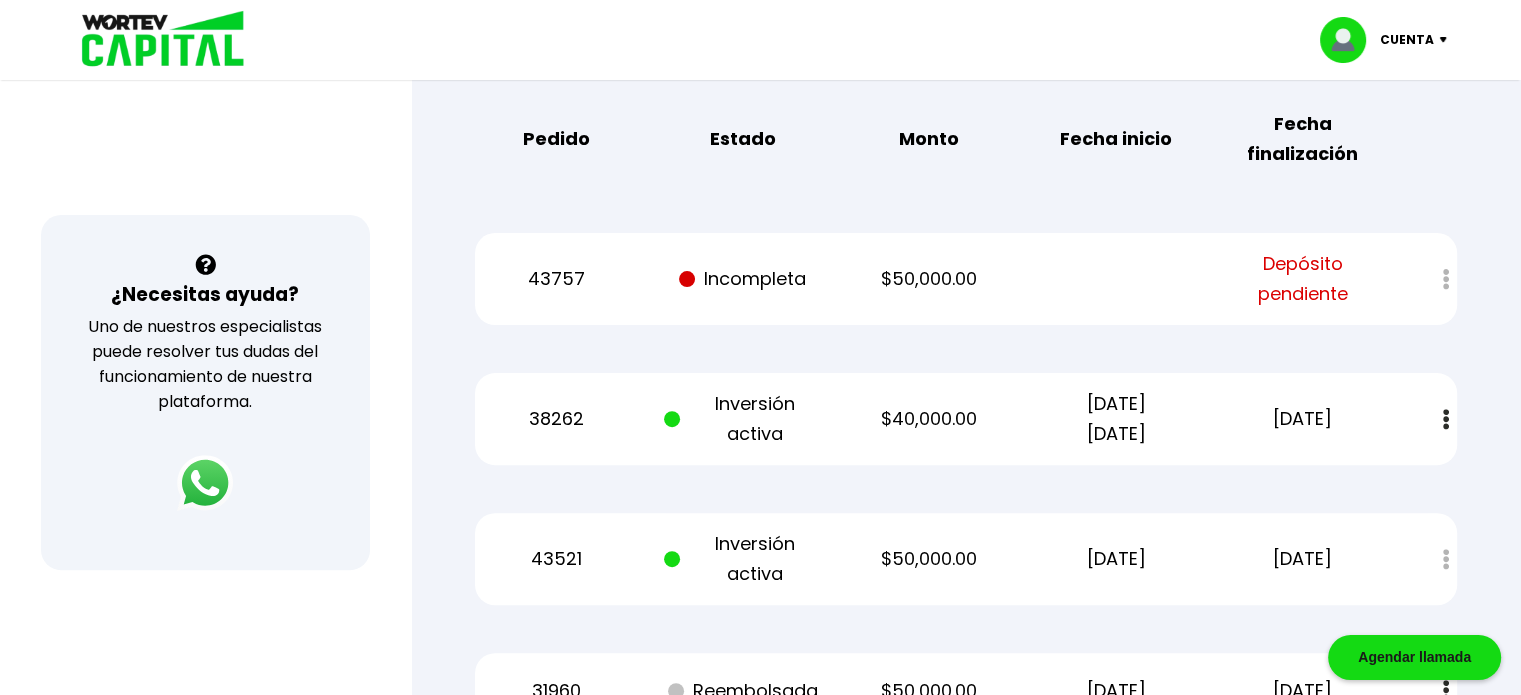 scroll, scrollTop: 200, scrollLeft: 0, axis: vertical 